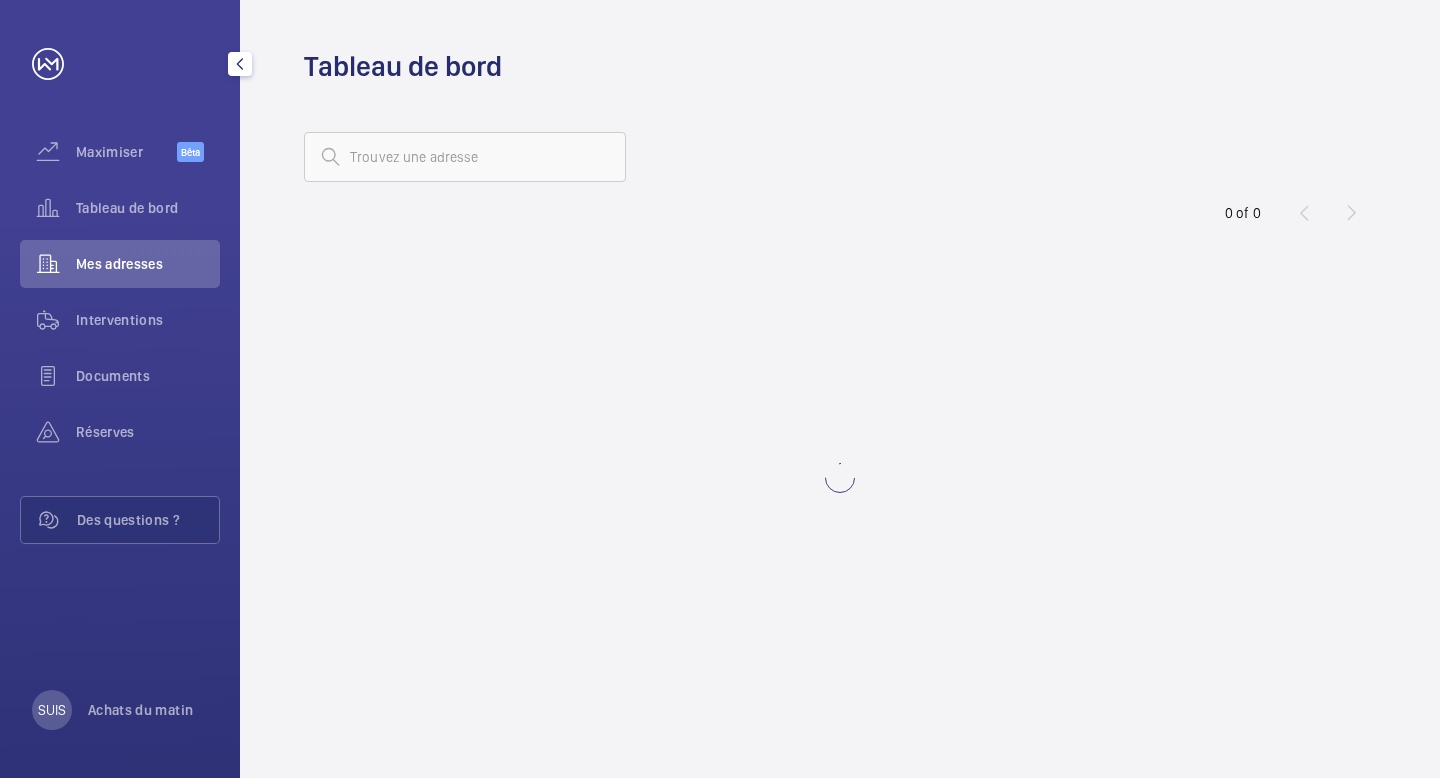 scroll, scrollTop: 0, scrollLeft: 0, axis: both 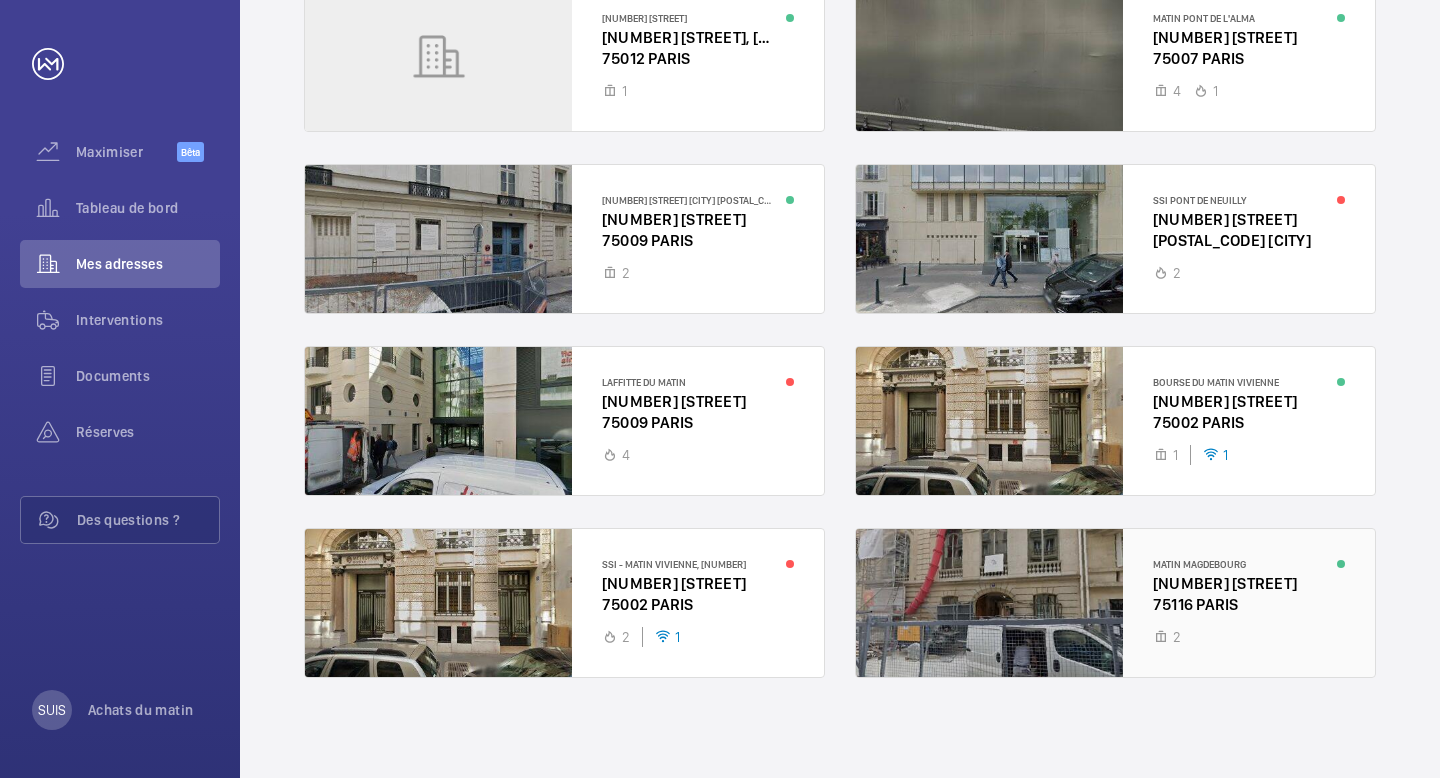 click 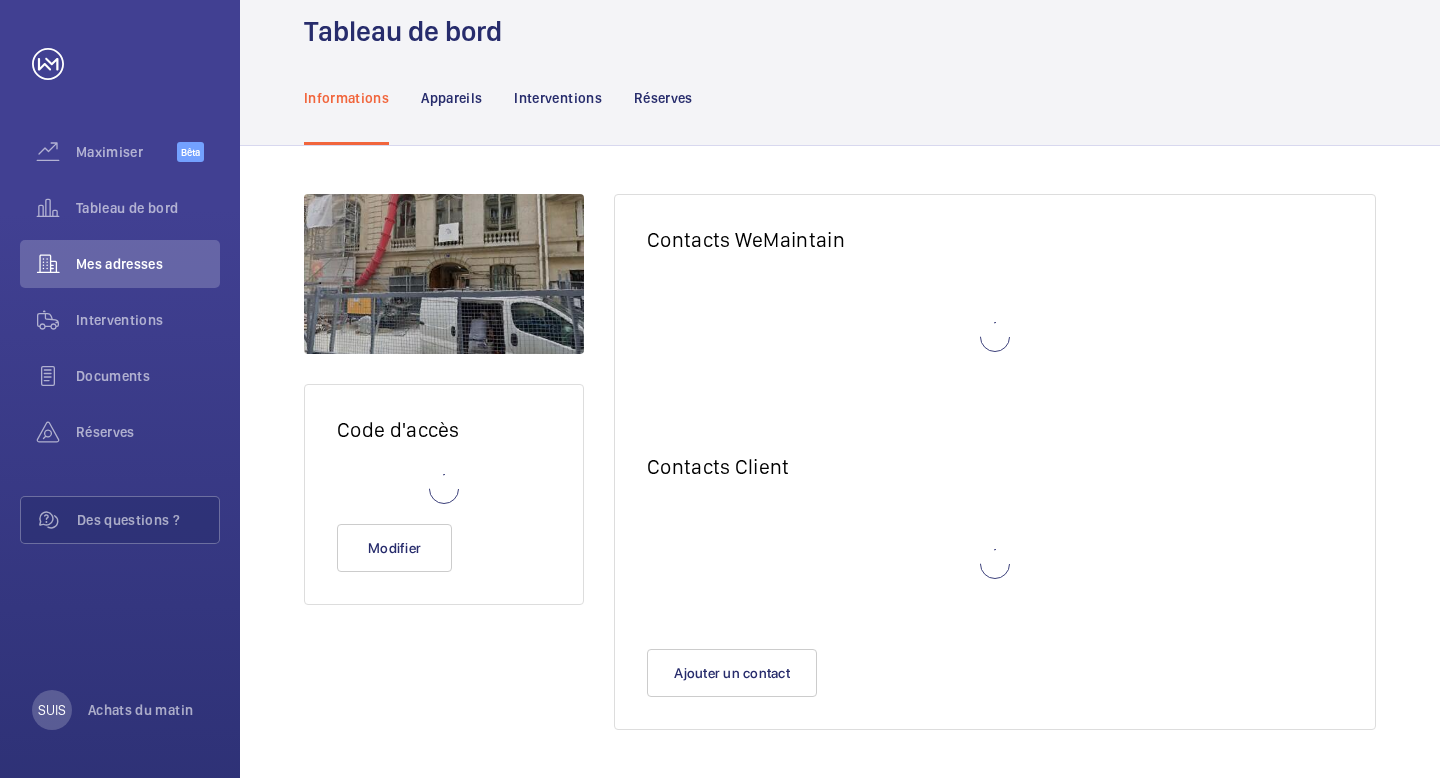 scroll, scrollTop: 35, scrollLeft: 0, axis: vertical 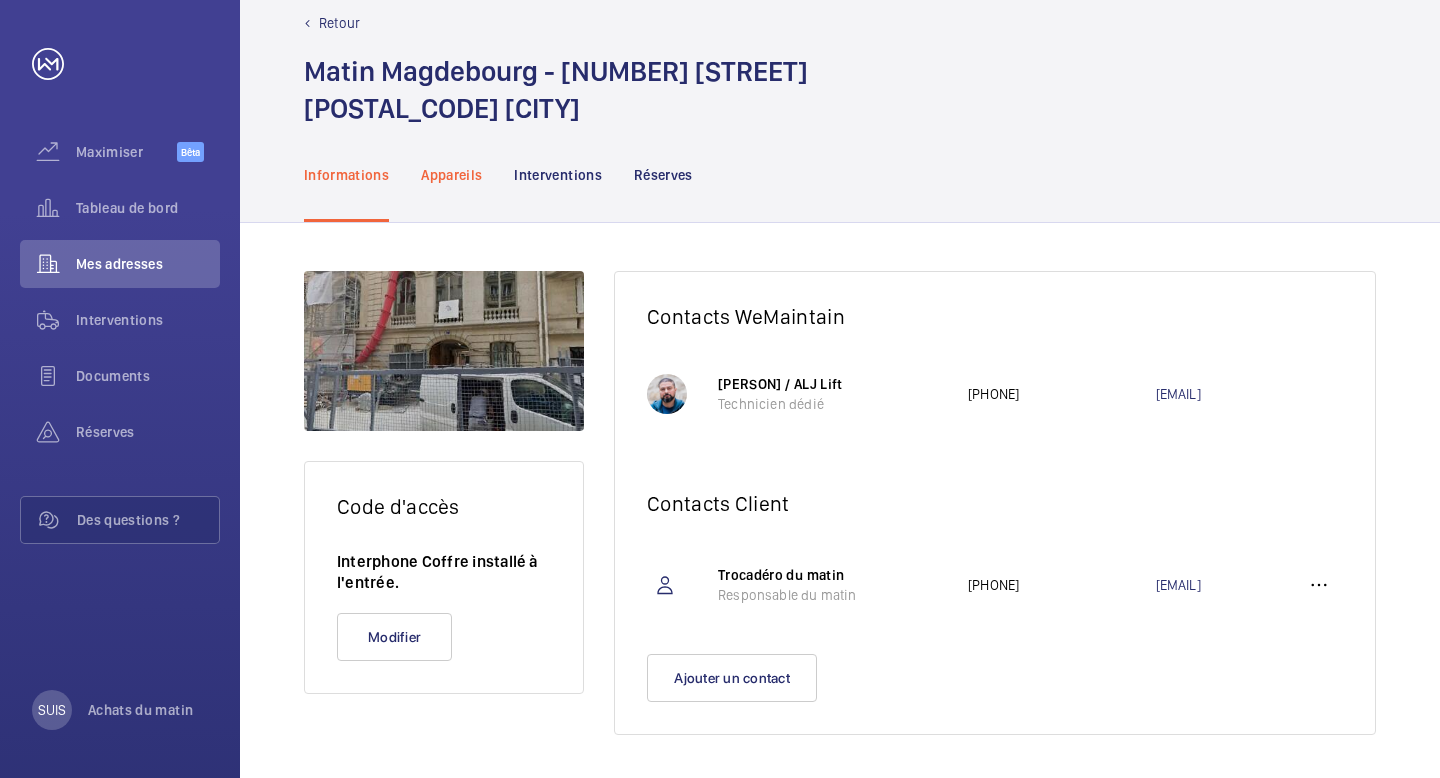 click on "Appareils" 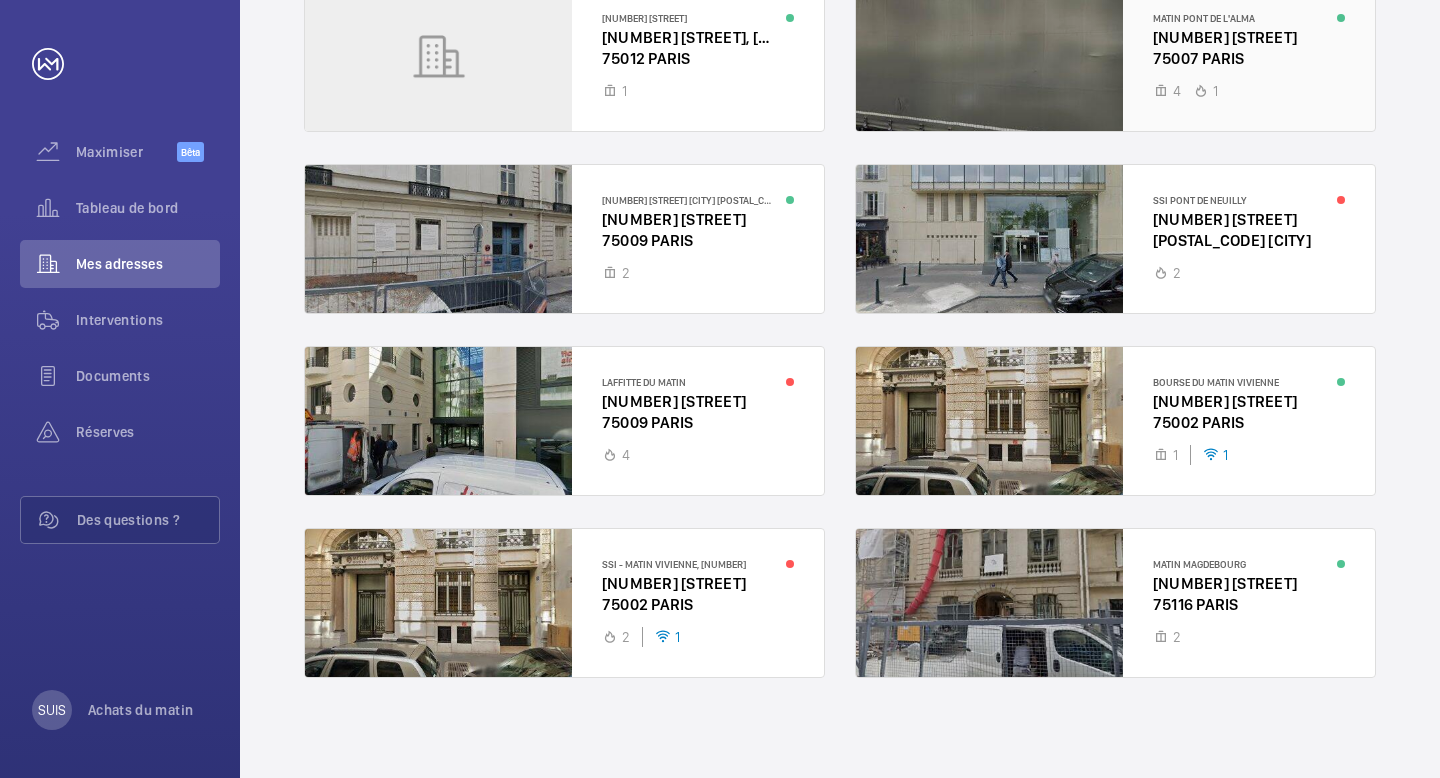 scroll, scrollTop: 0, scrollLeft: 0, axis: both 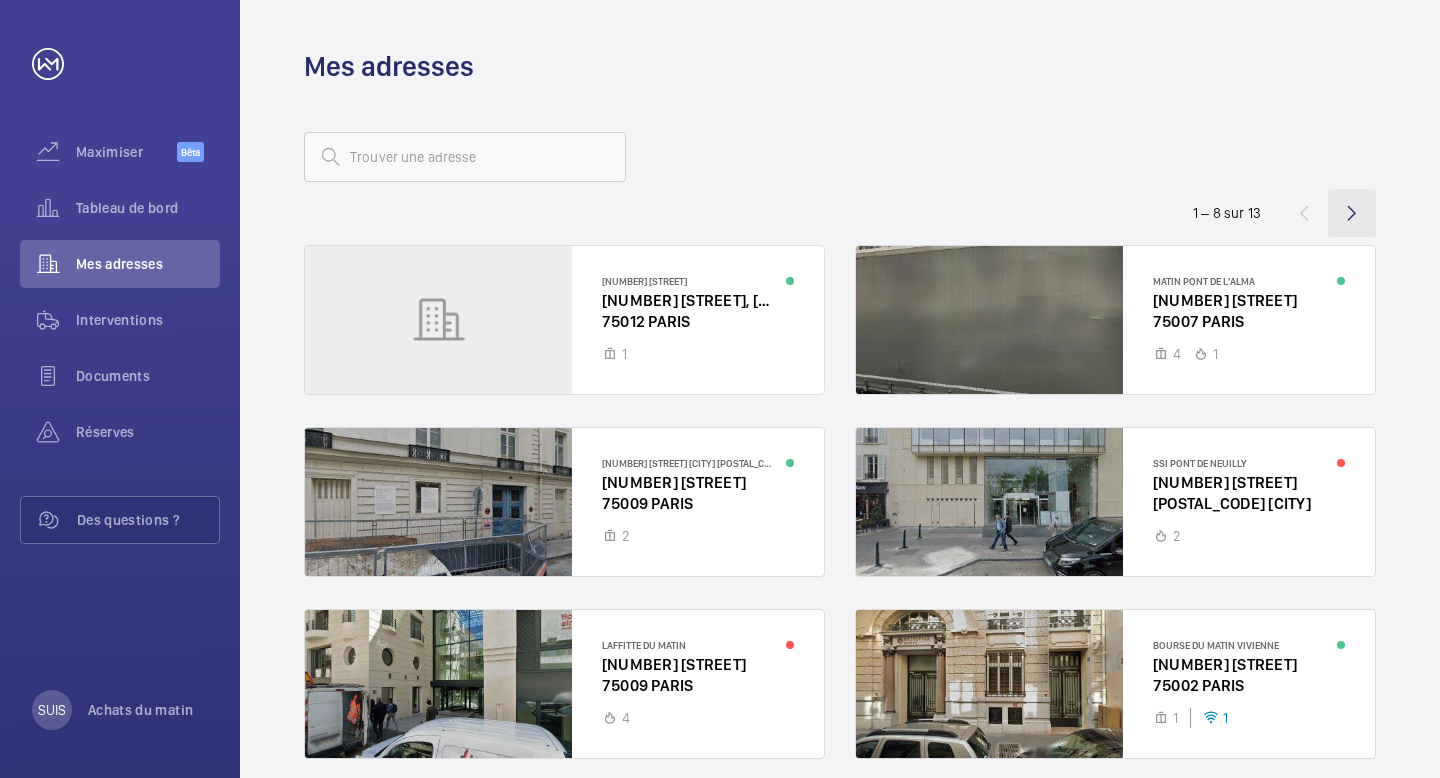 click 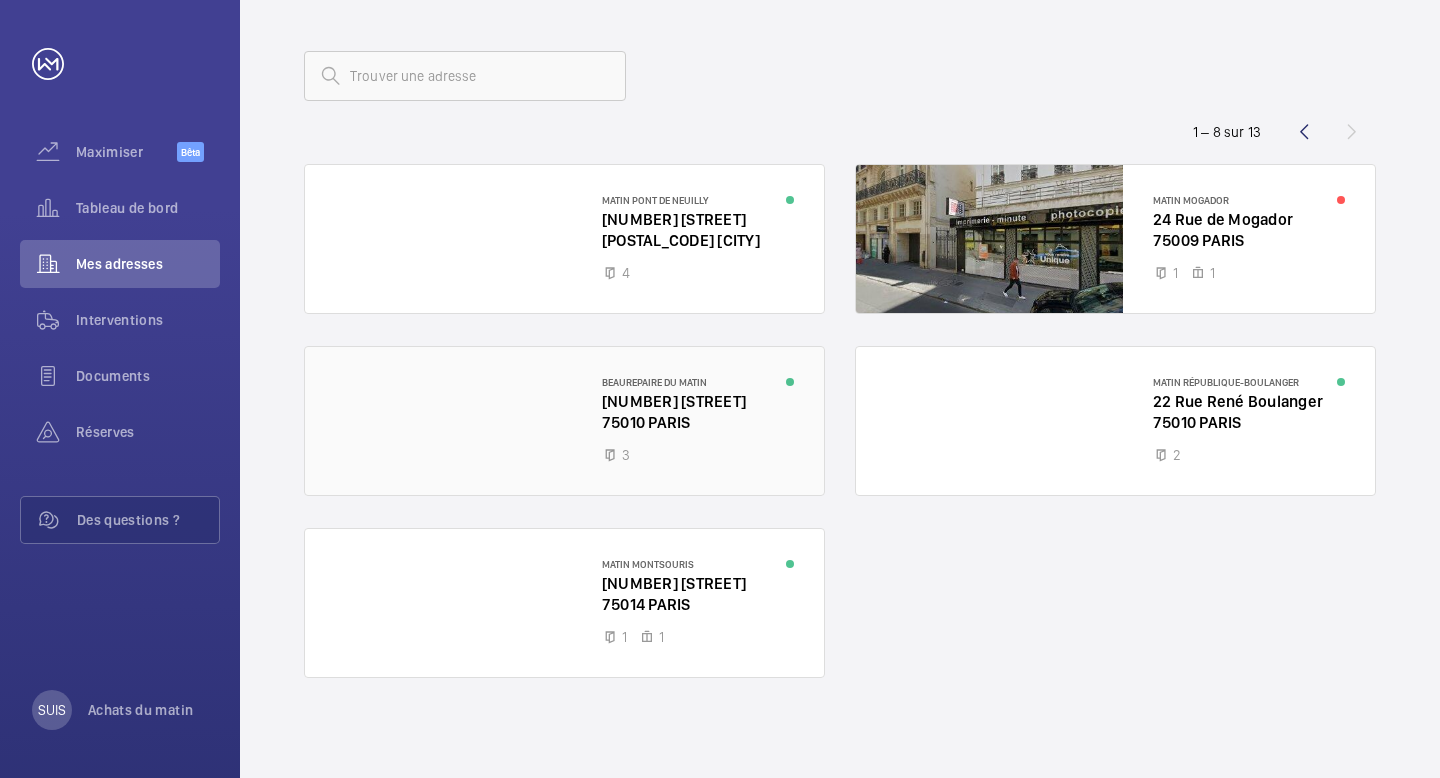 scroll, scrollTop: 0, scrollLeft: 0, axis: both 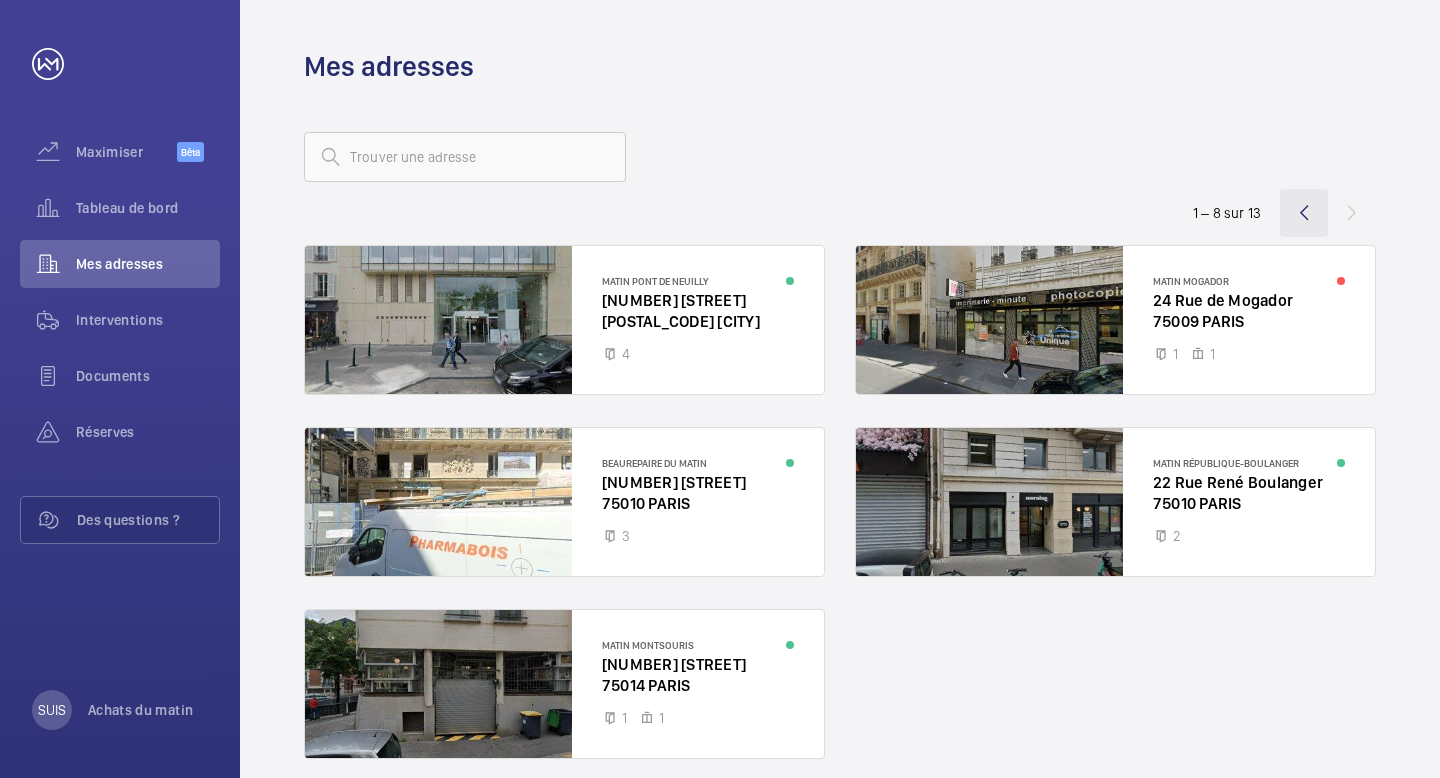 click 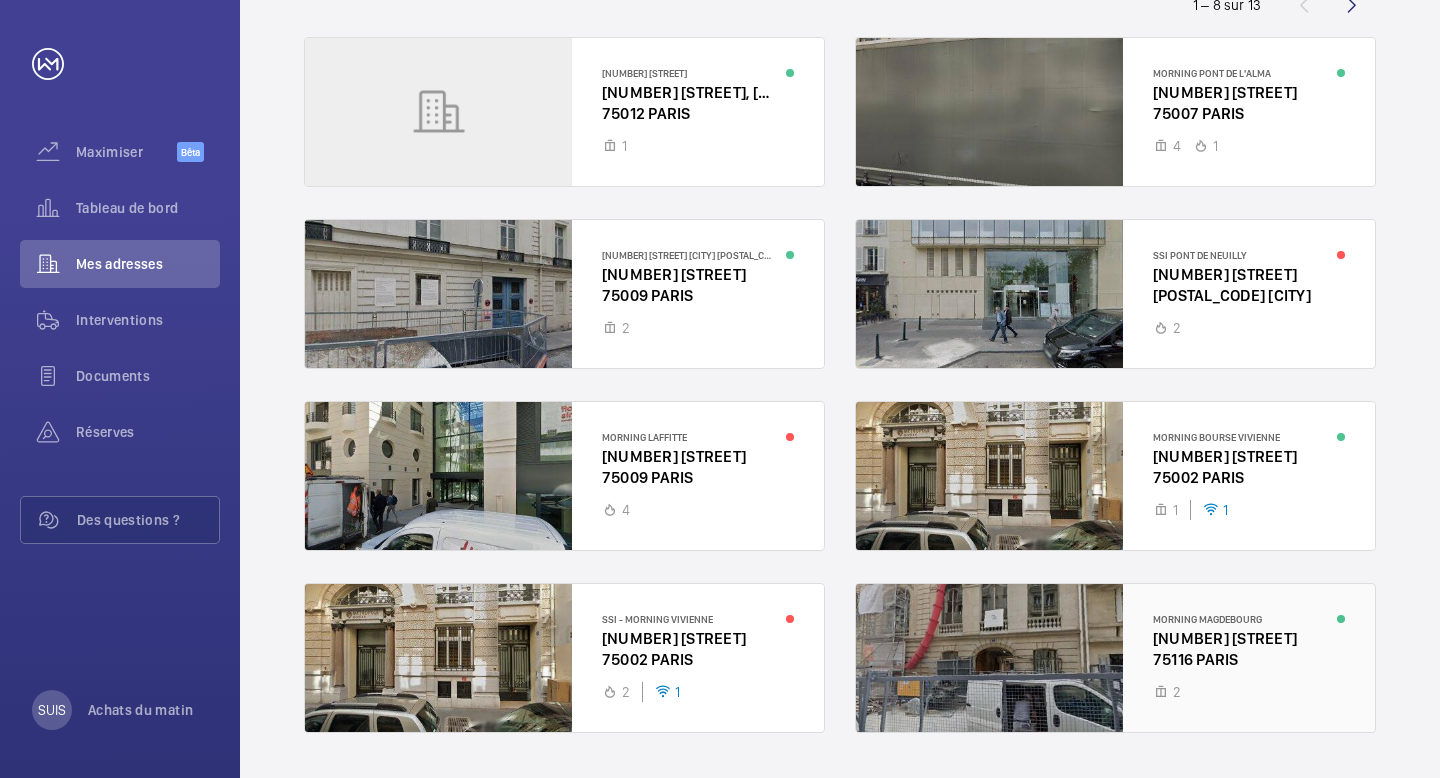 scroll, scrollTop: 263, scrollLeft: 0, axis: vertical 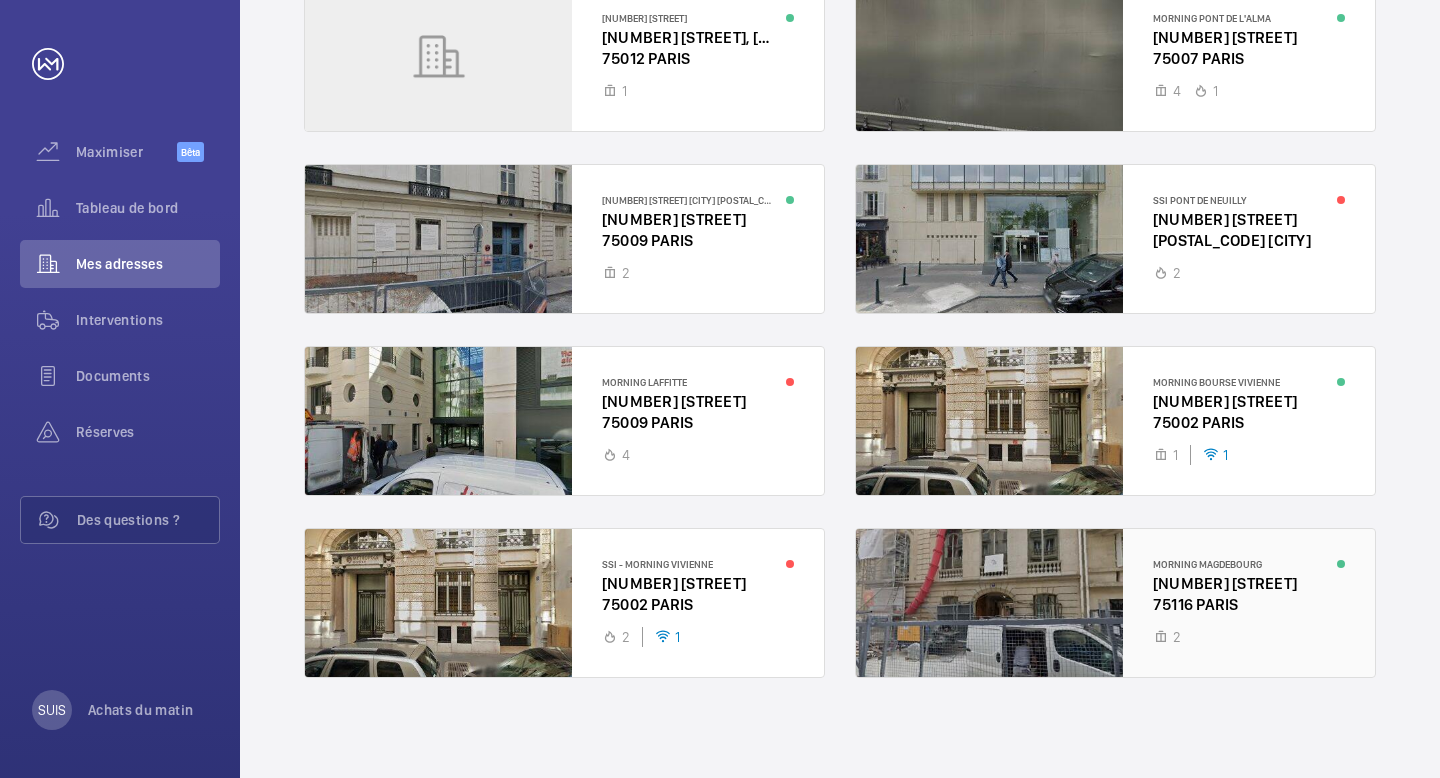 click 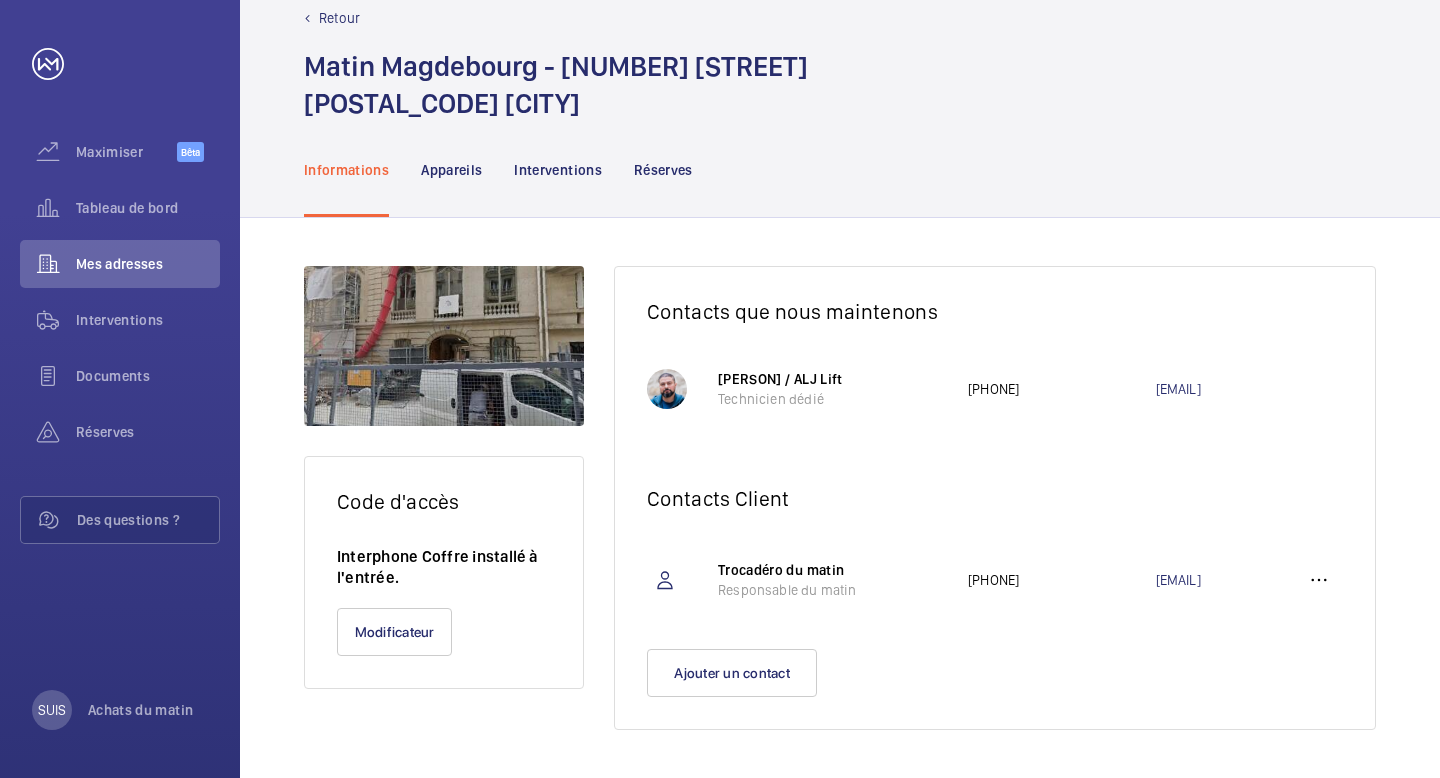 scroll, scrollTop: 40, scrollLeft: 0, axis: vertical 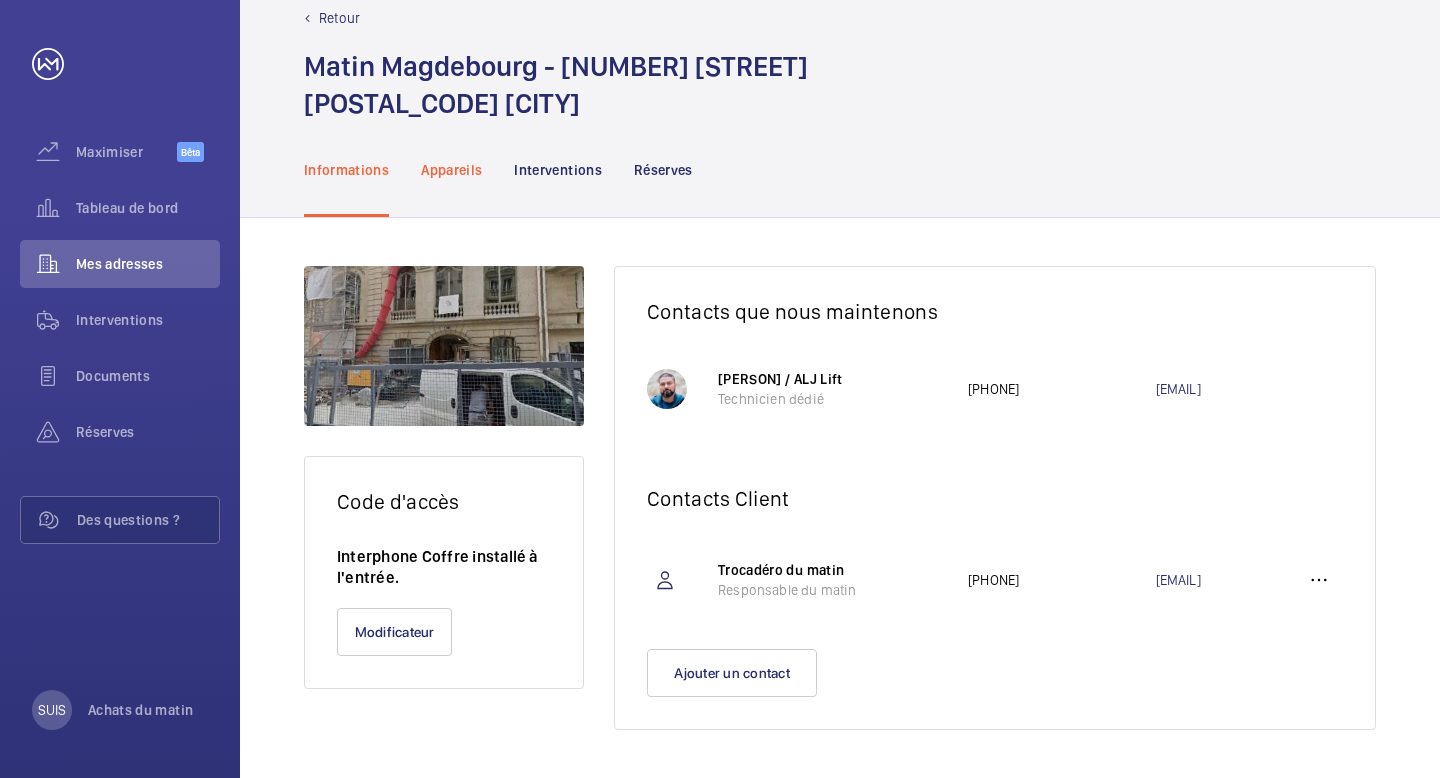 click on "Appareils" 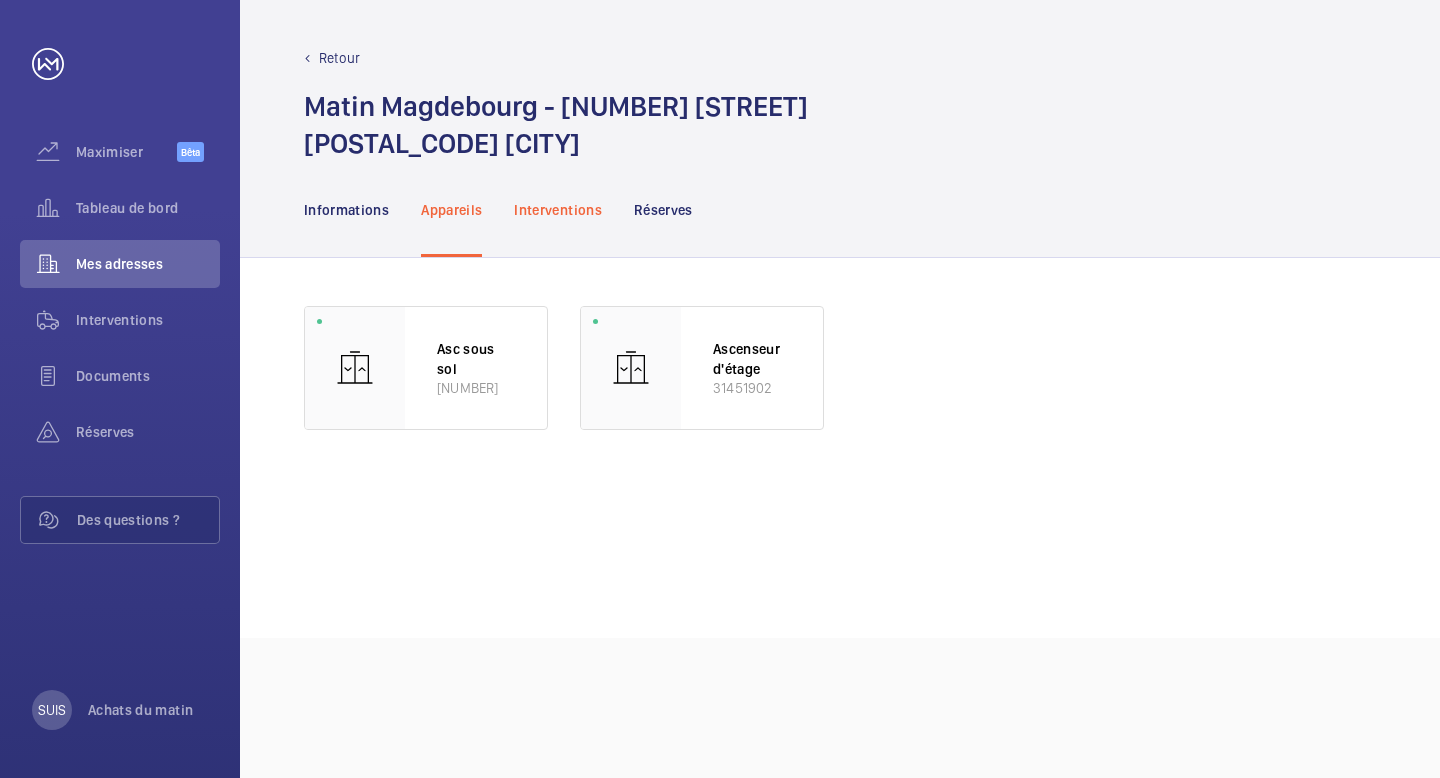 click on "Interventions" 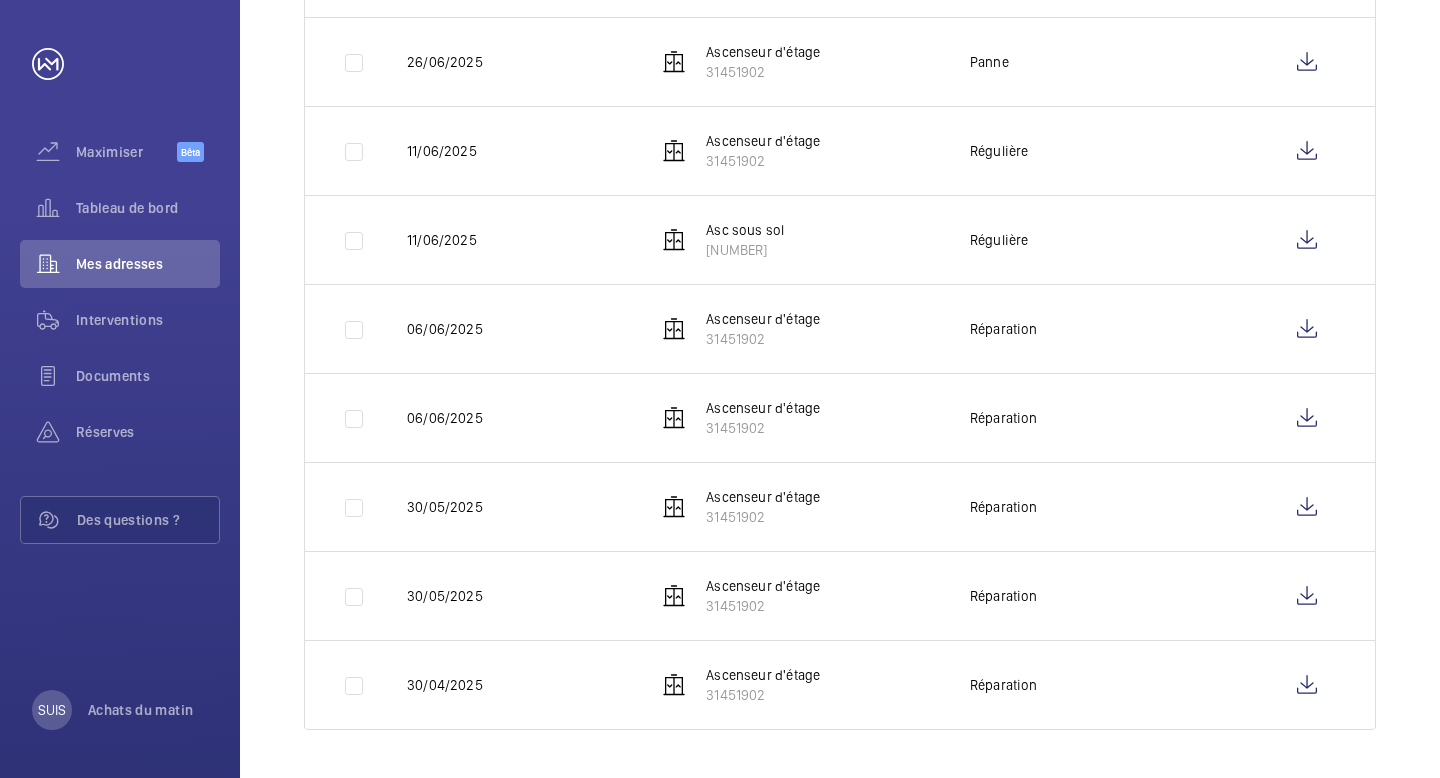 scroll, scrollTop: 0, scrollLeft: 0, axis: both 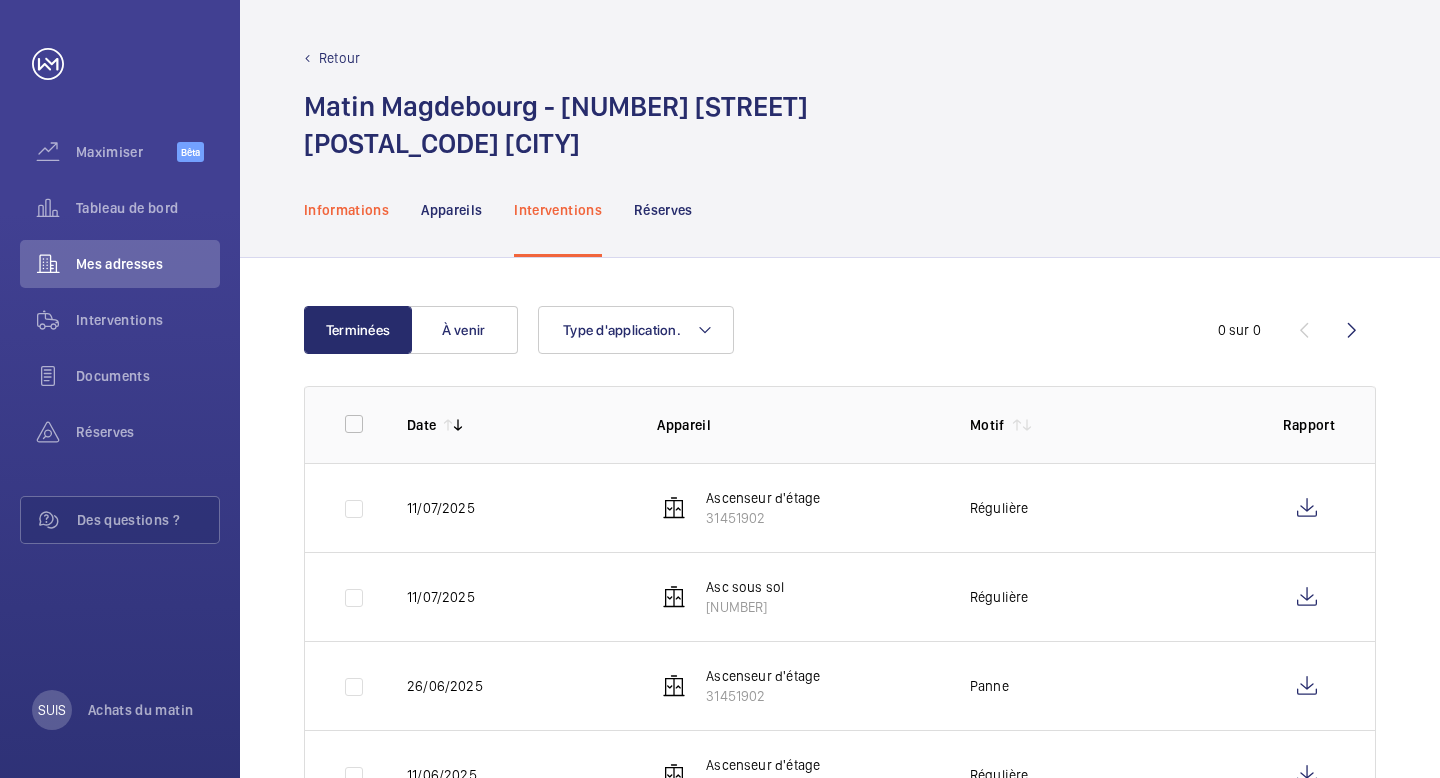 click on "Informations" 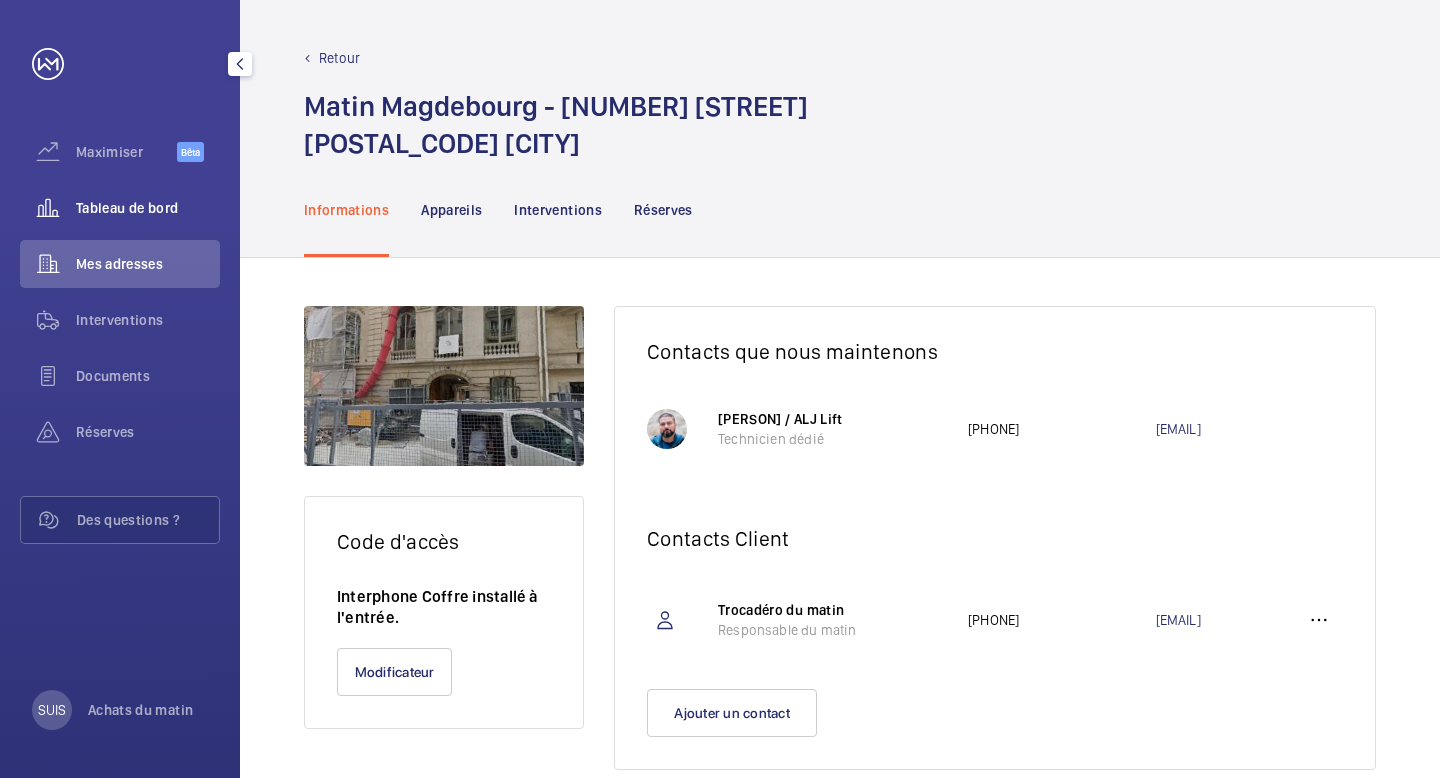 click on "Tableau de bord" 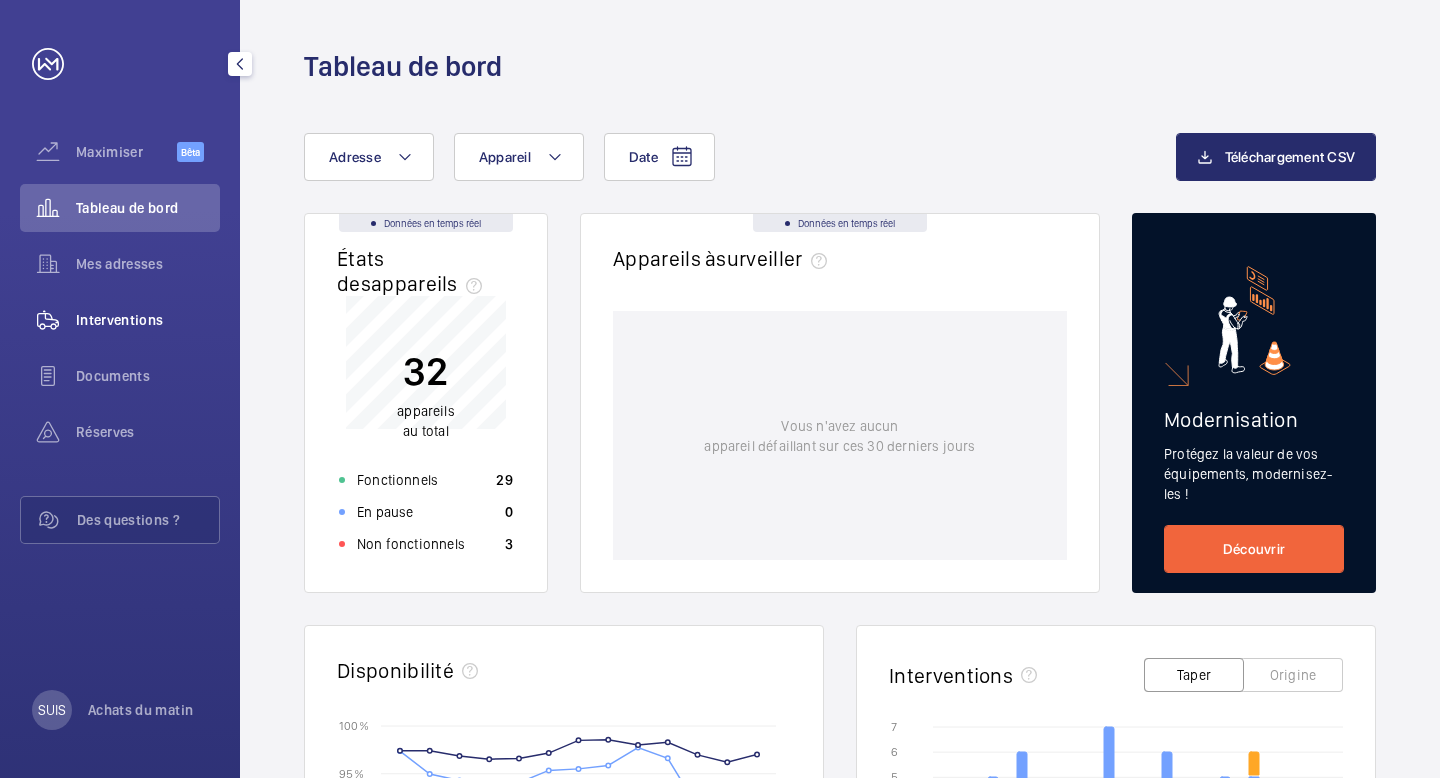click on "Interventions" 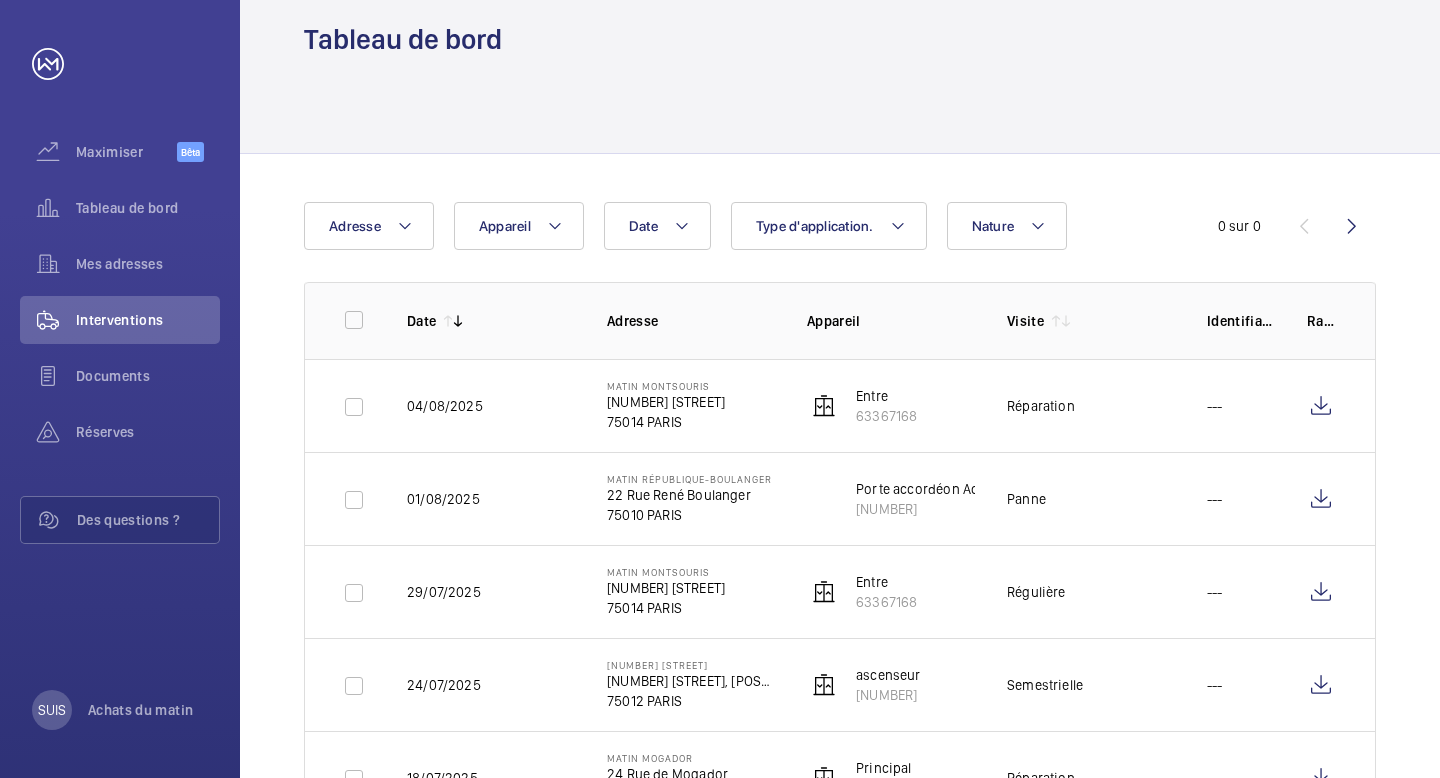 scroll, scrollTop: 0, scrollLeft: 0, axis: both 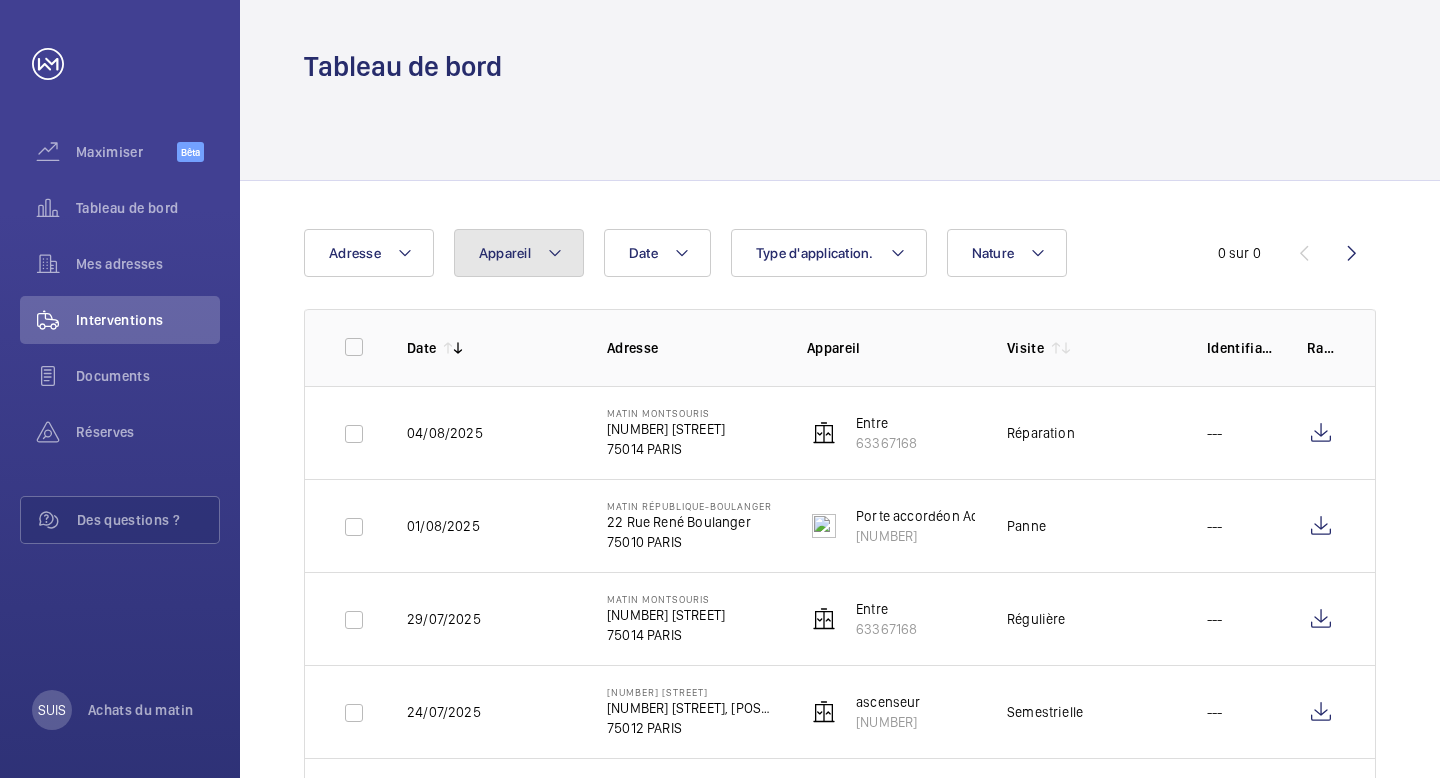 click 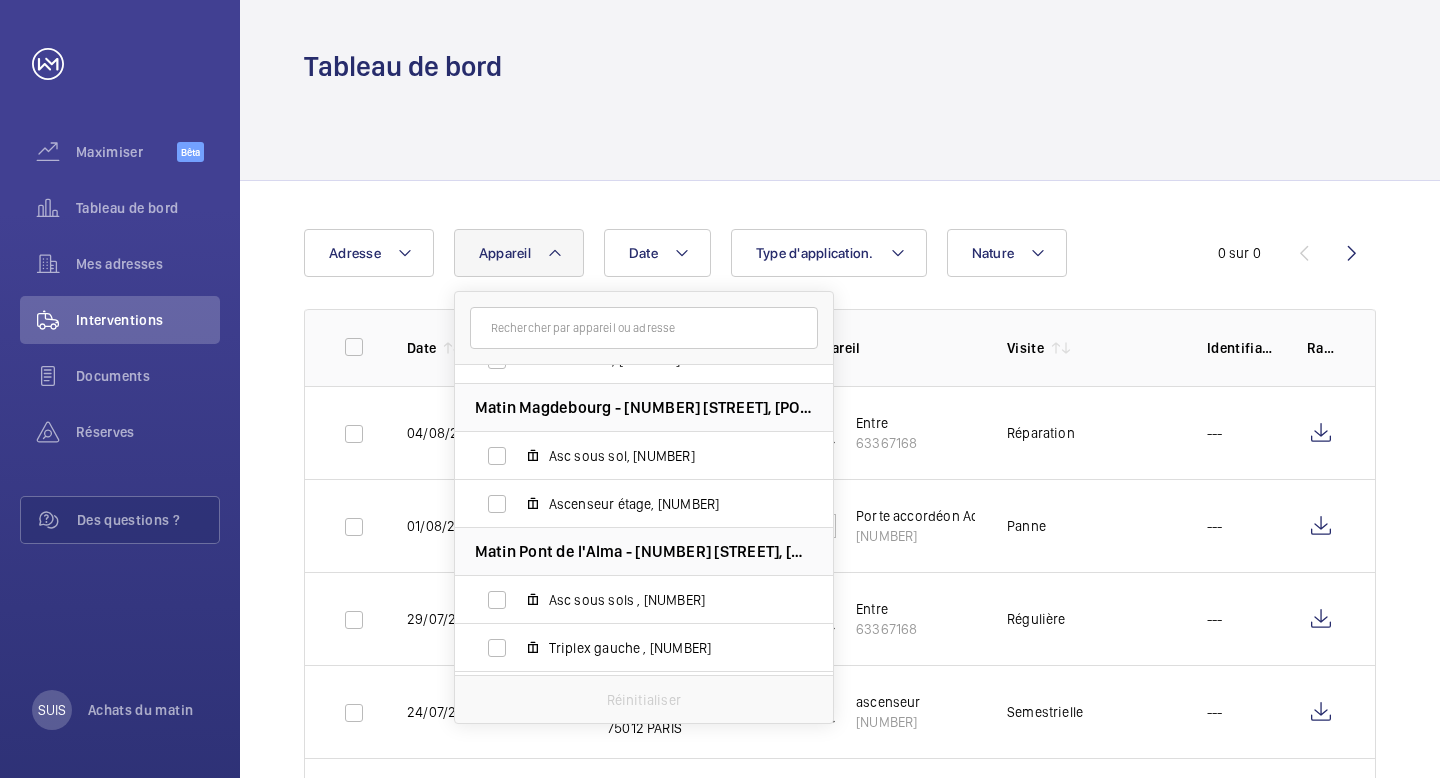 scroll, scrollTop: 62, scrollLeft: 0, axis: vertical 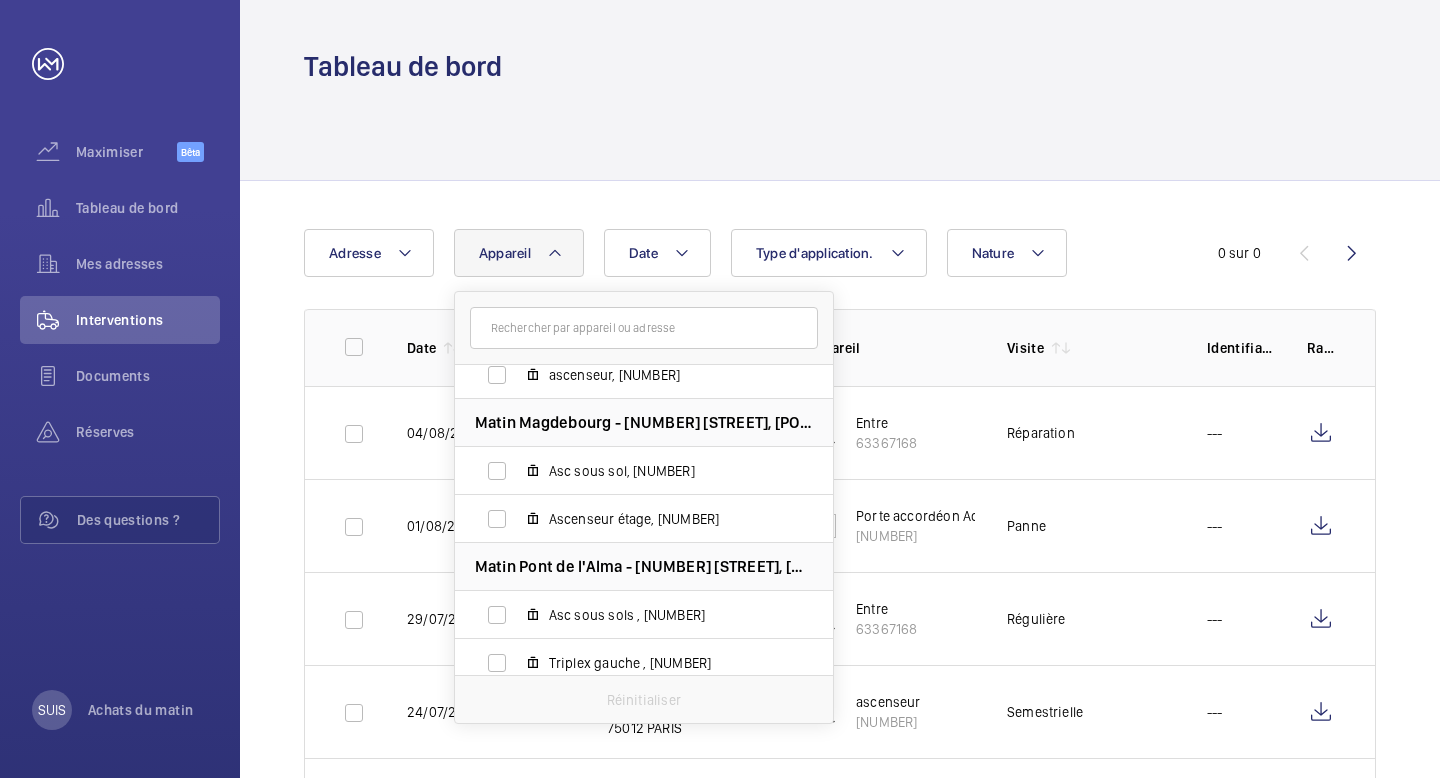 click 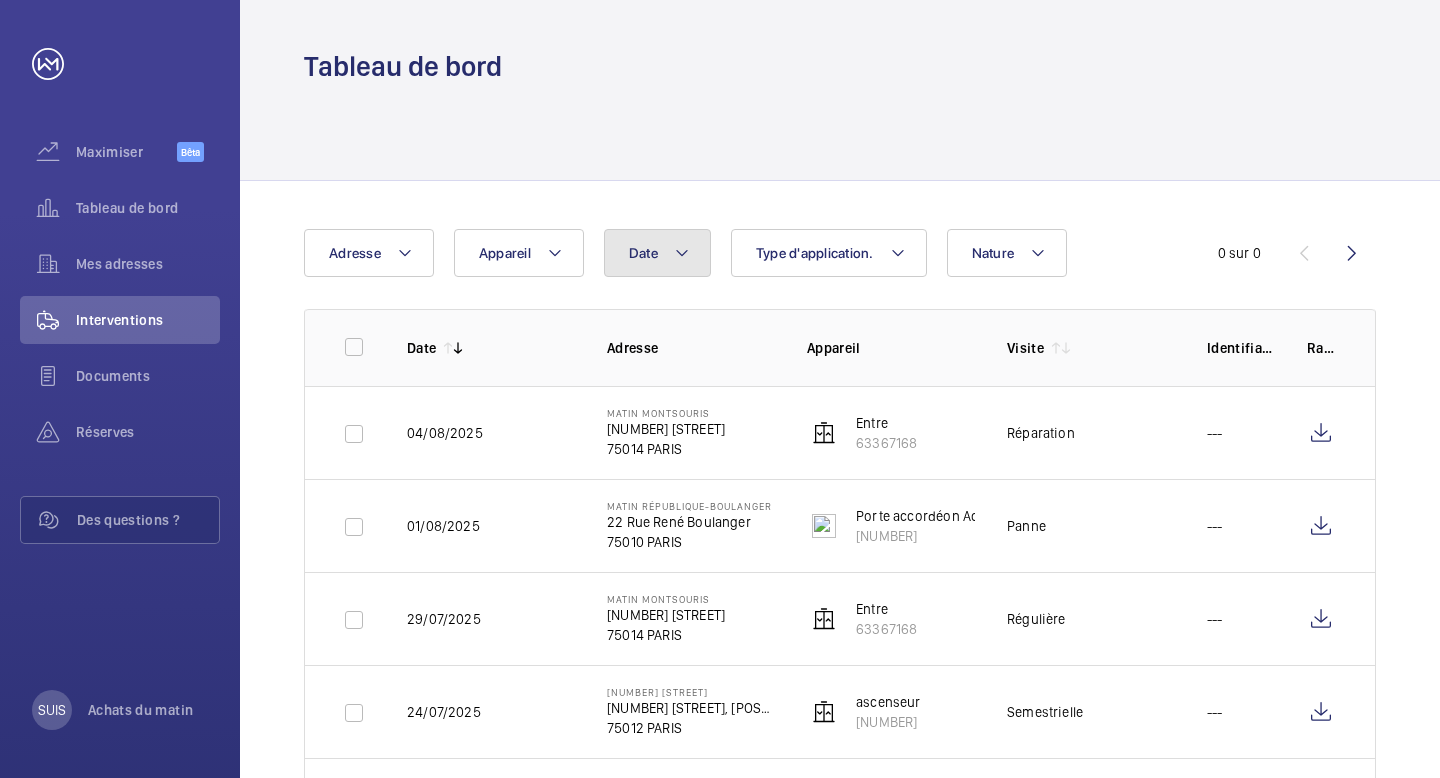 click on "Date" 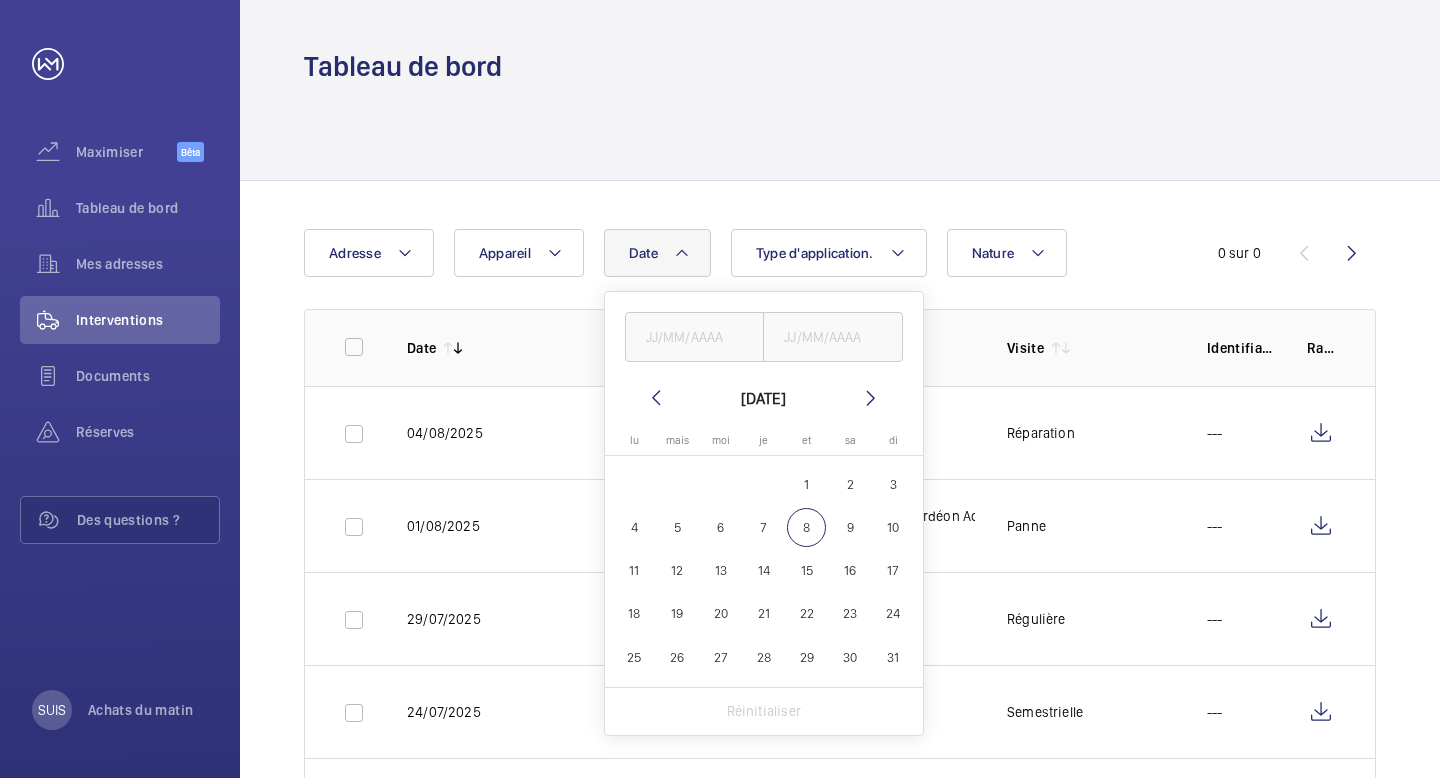 click 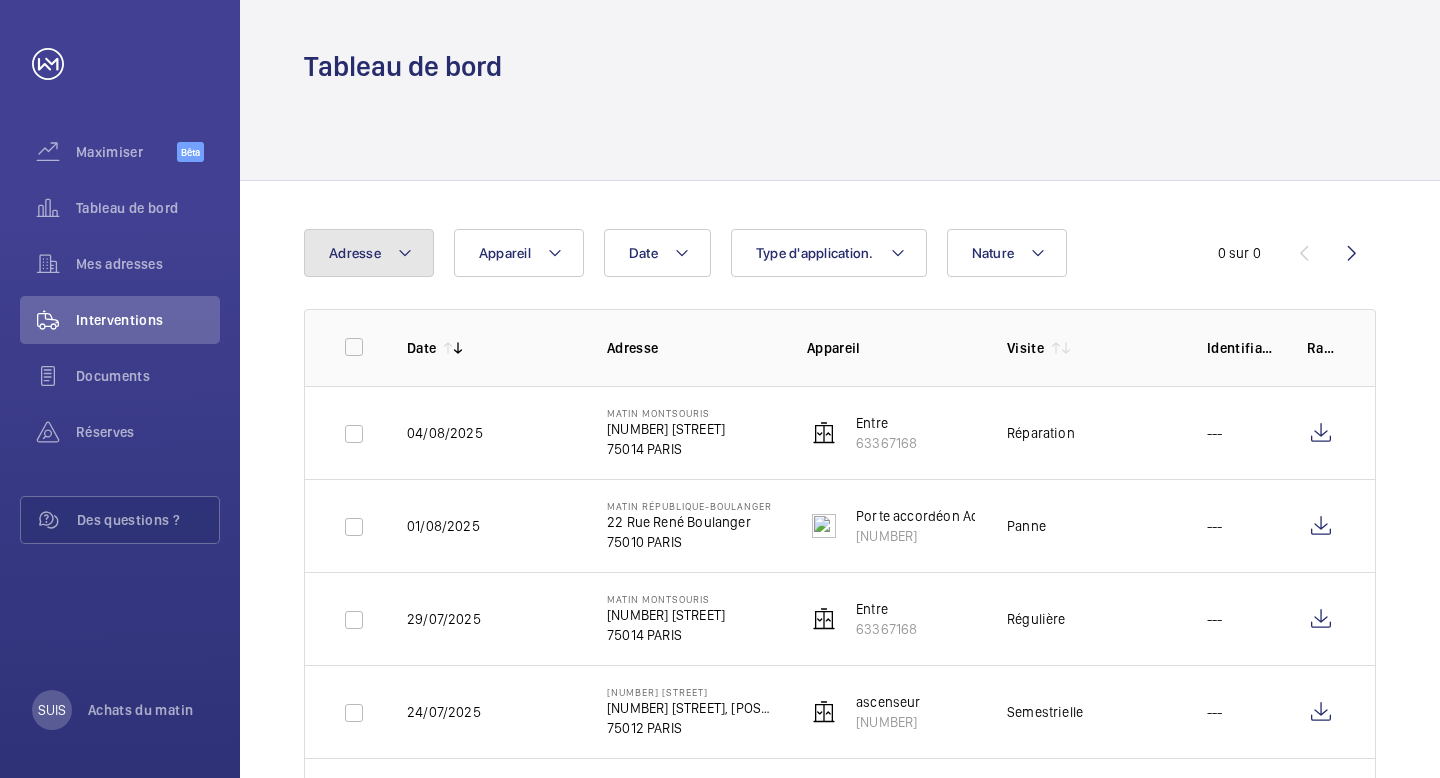 click on "Adresse" 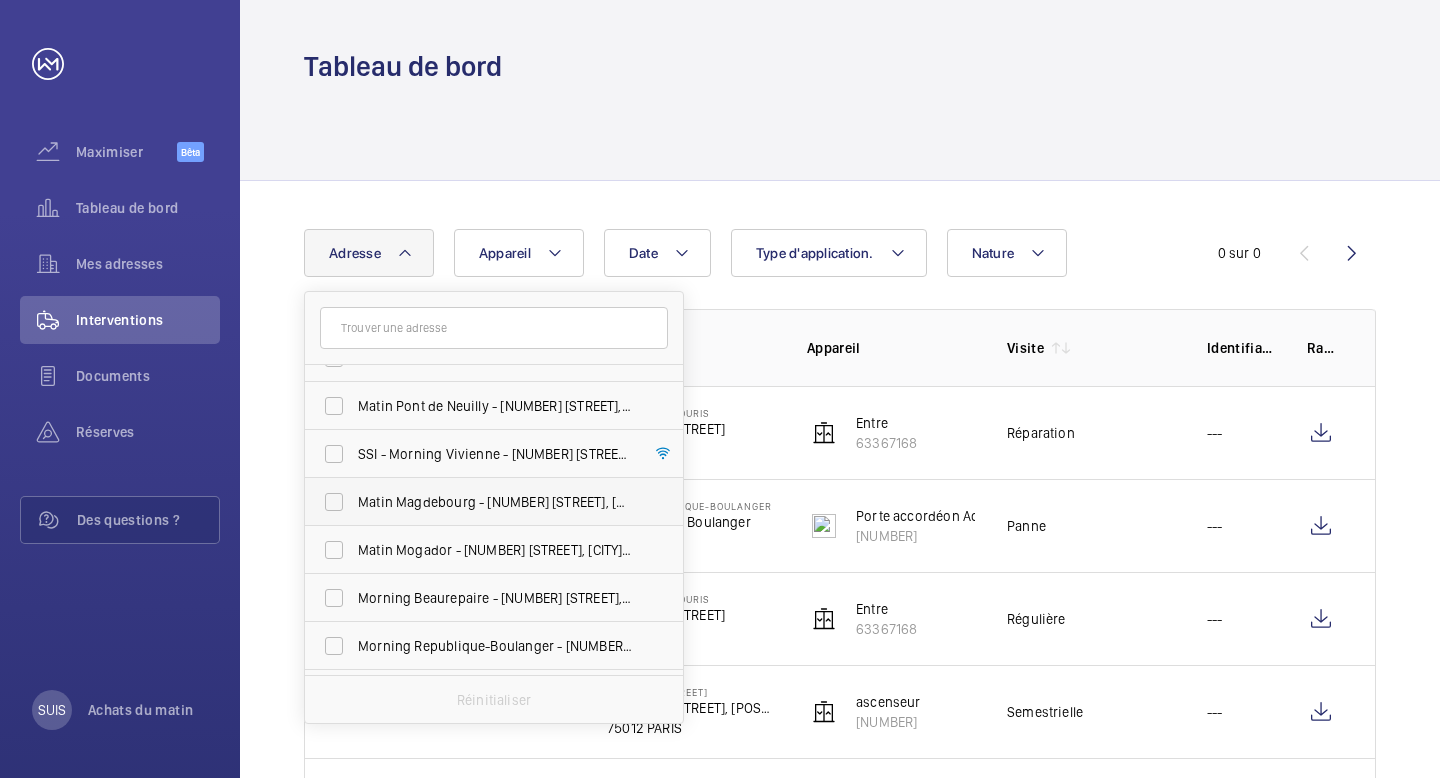 scroll, scrollTop: 270, scrollLeft: 0, axis: vertical 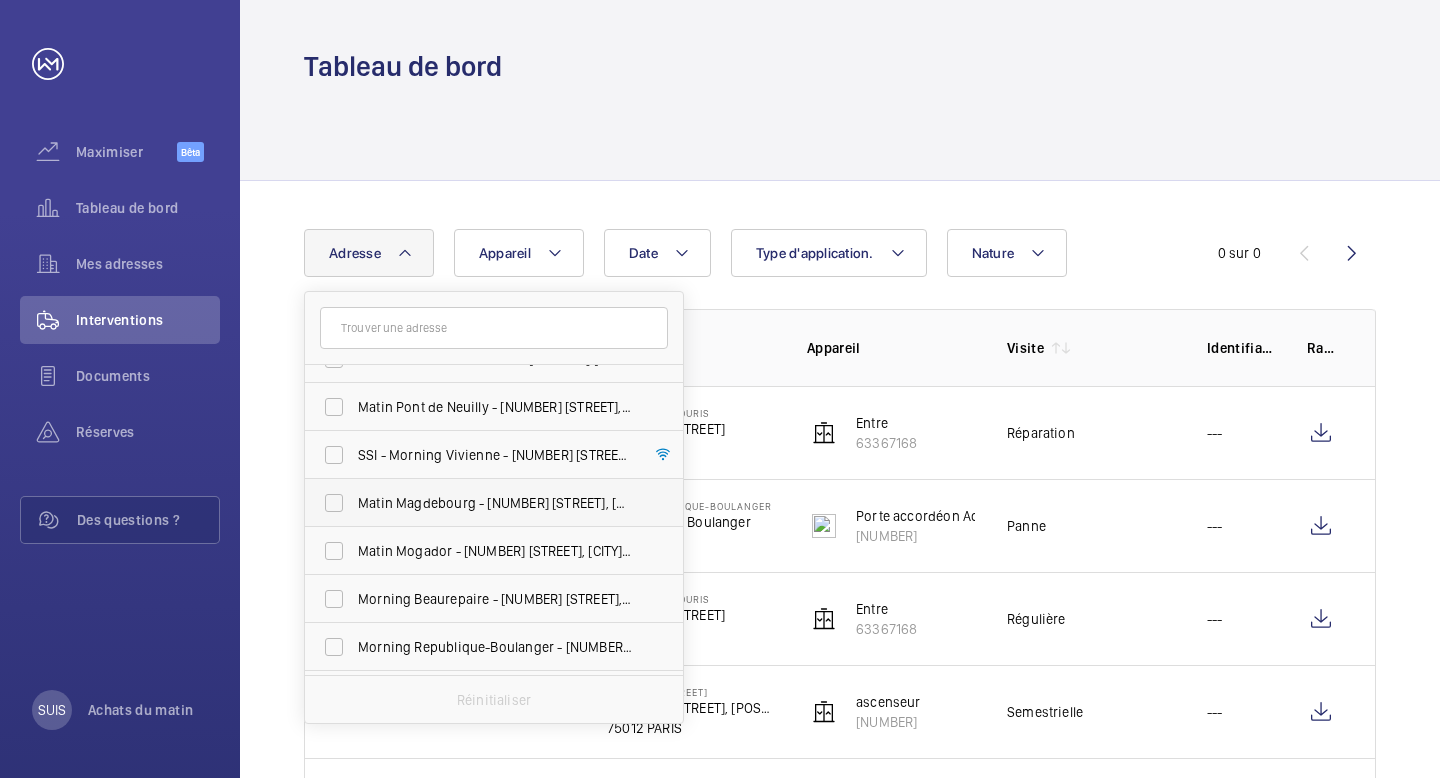 click on "Matin Magdebourg - [NUMBER] [STREET], [CITY] [POSTAL_CODE]" at bounding box center (551, 503) 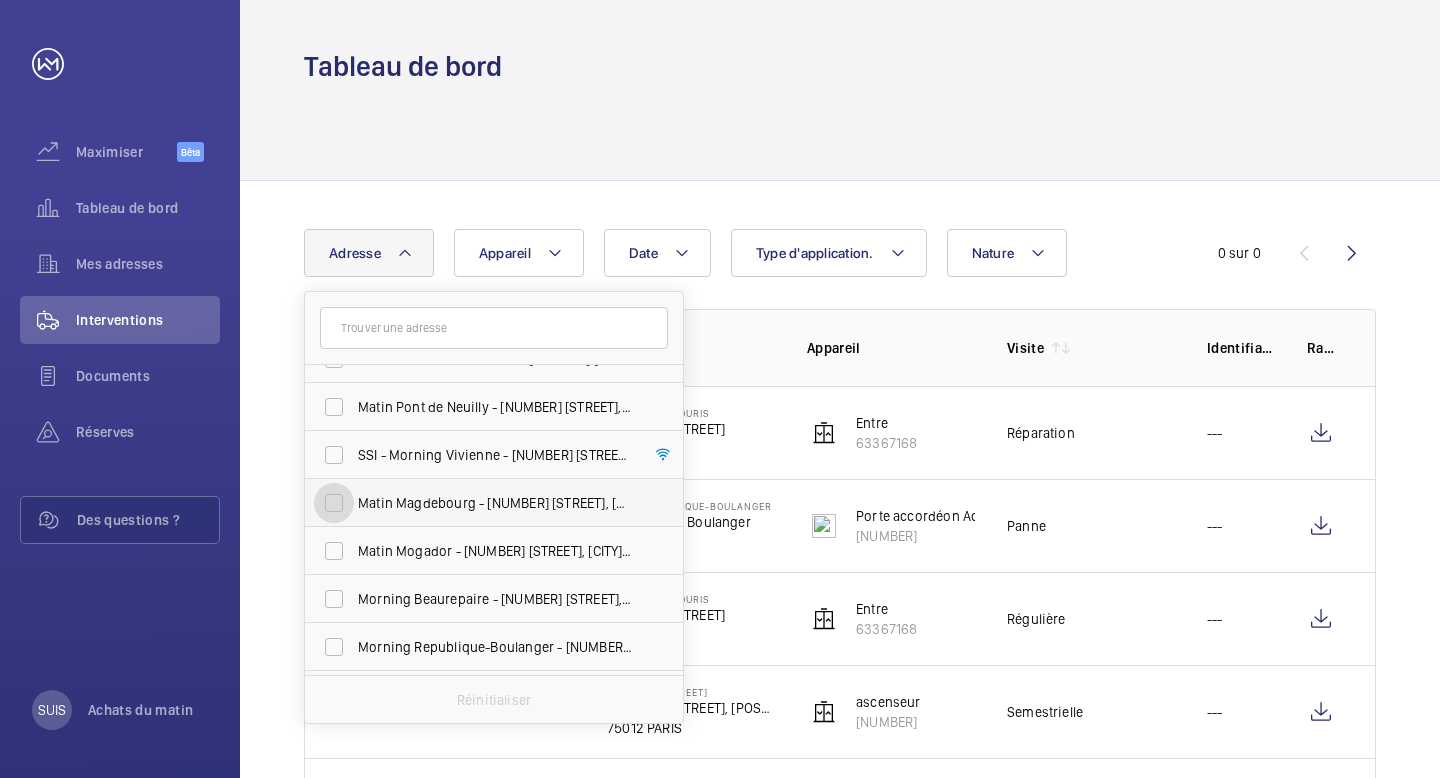 click on "Matin Magdebourg - [NUMBER] [STREET], [CITY] [POSTAL_CODE]" at bounding box center (334, 503) 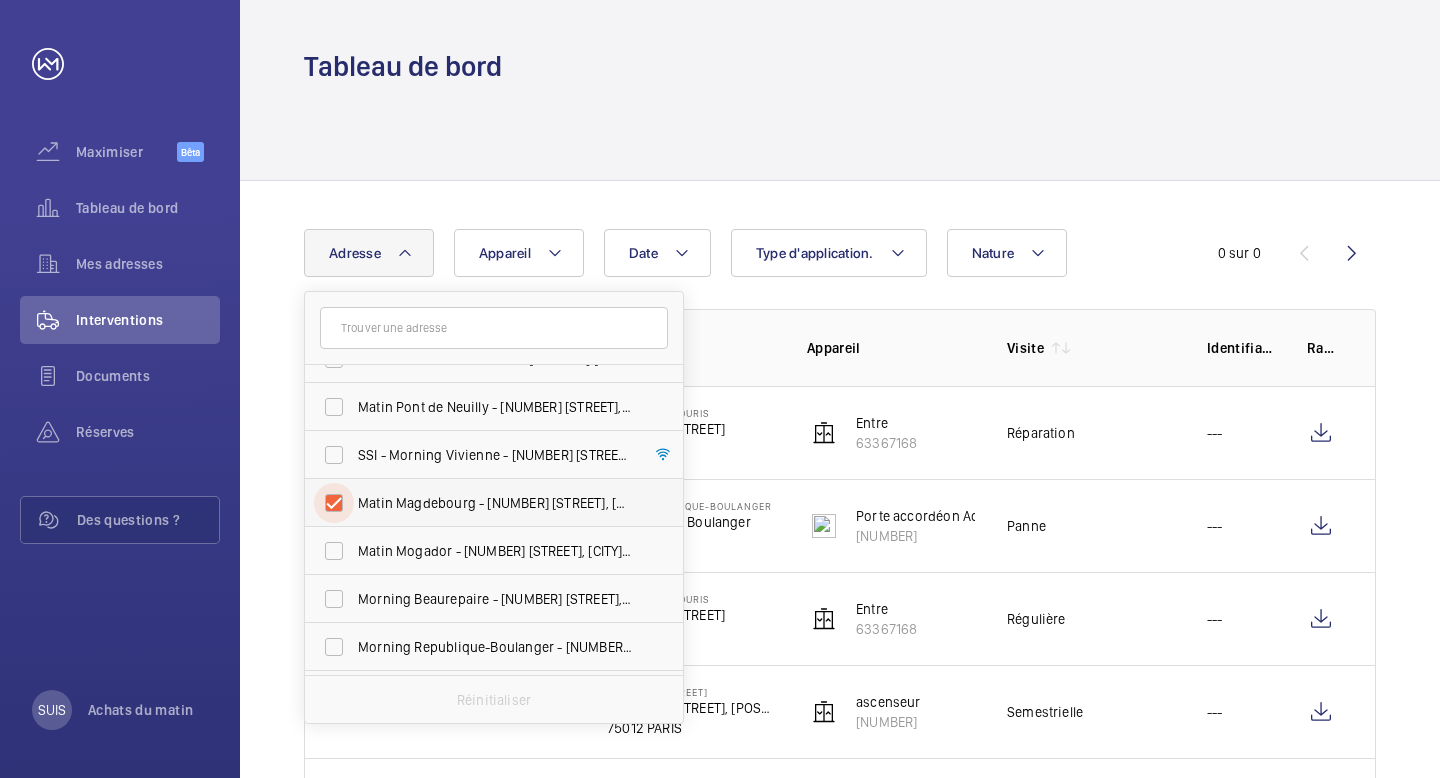 checkbox on "true" 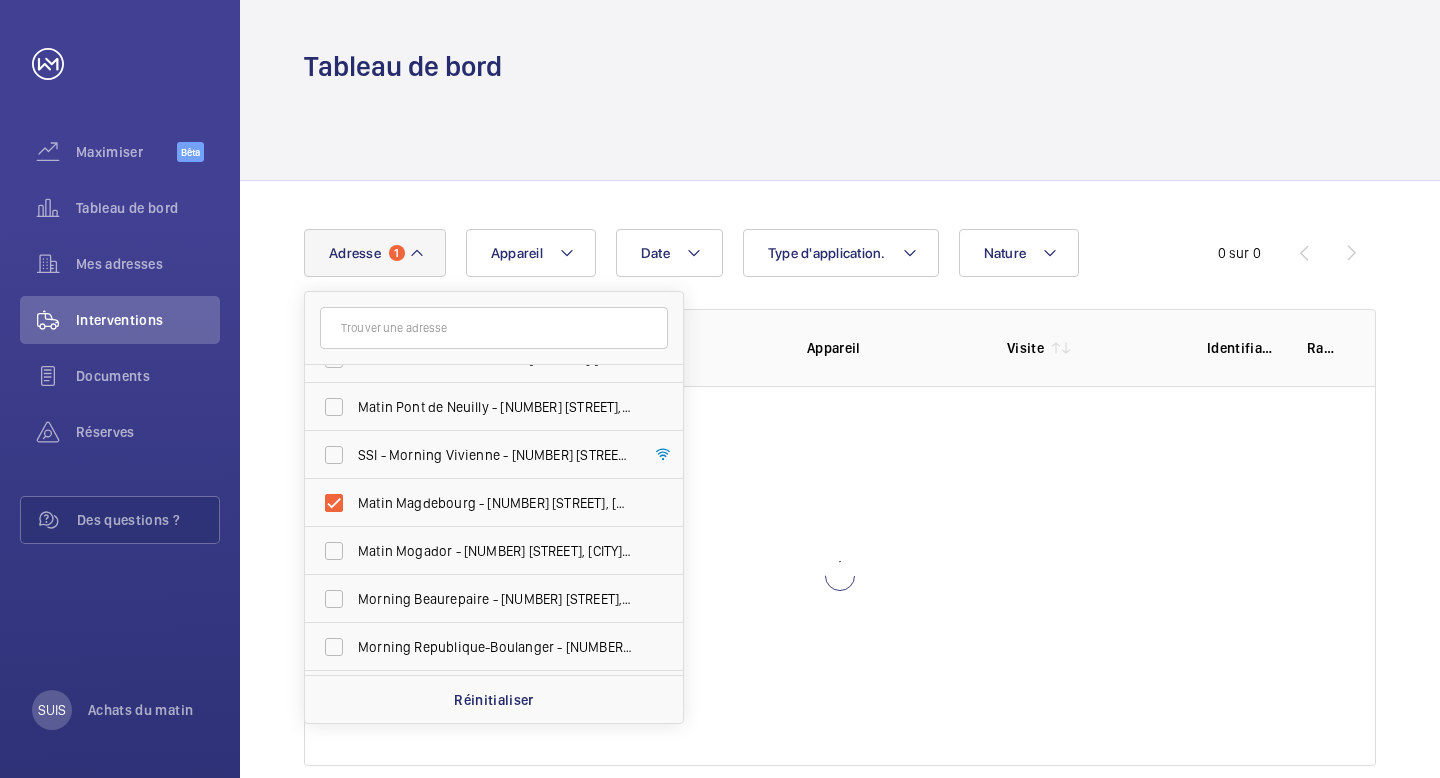 click 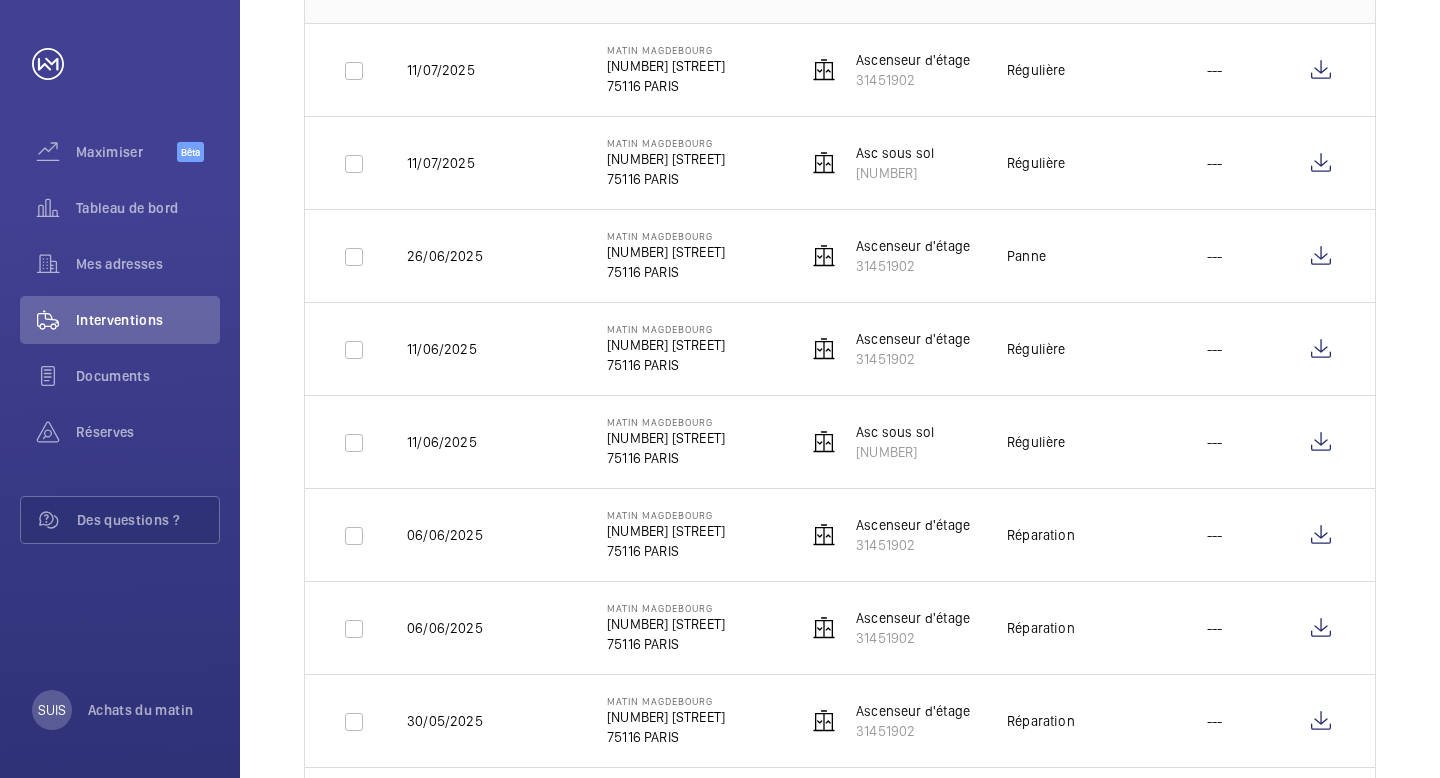 scroll, scrollTop: 0, scrollLeft: 0, axis: both 